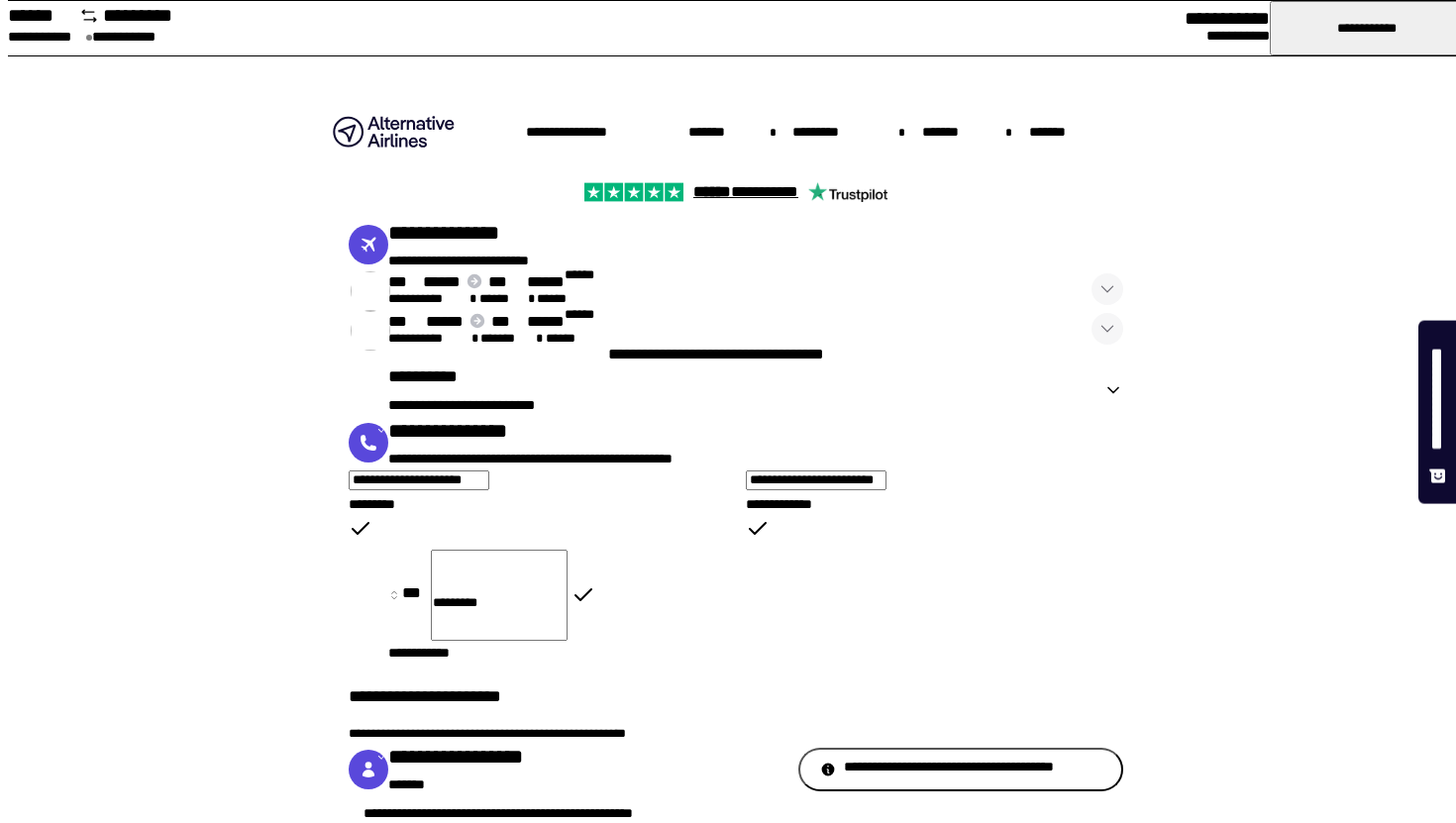 scroll, scrollTop: 163, scrollLeft: 0, axis: vertical 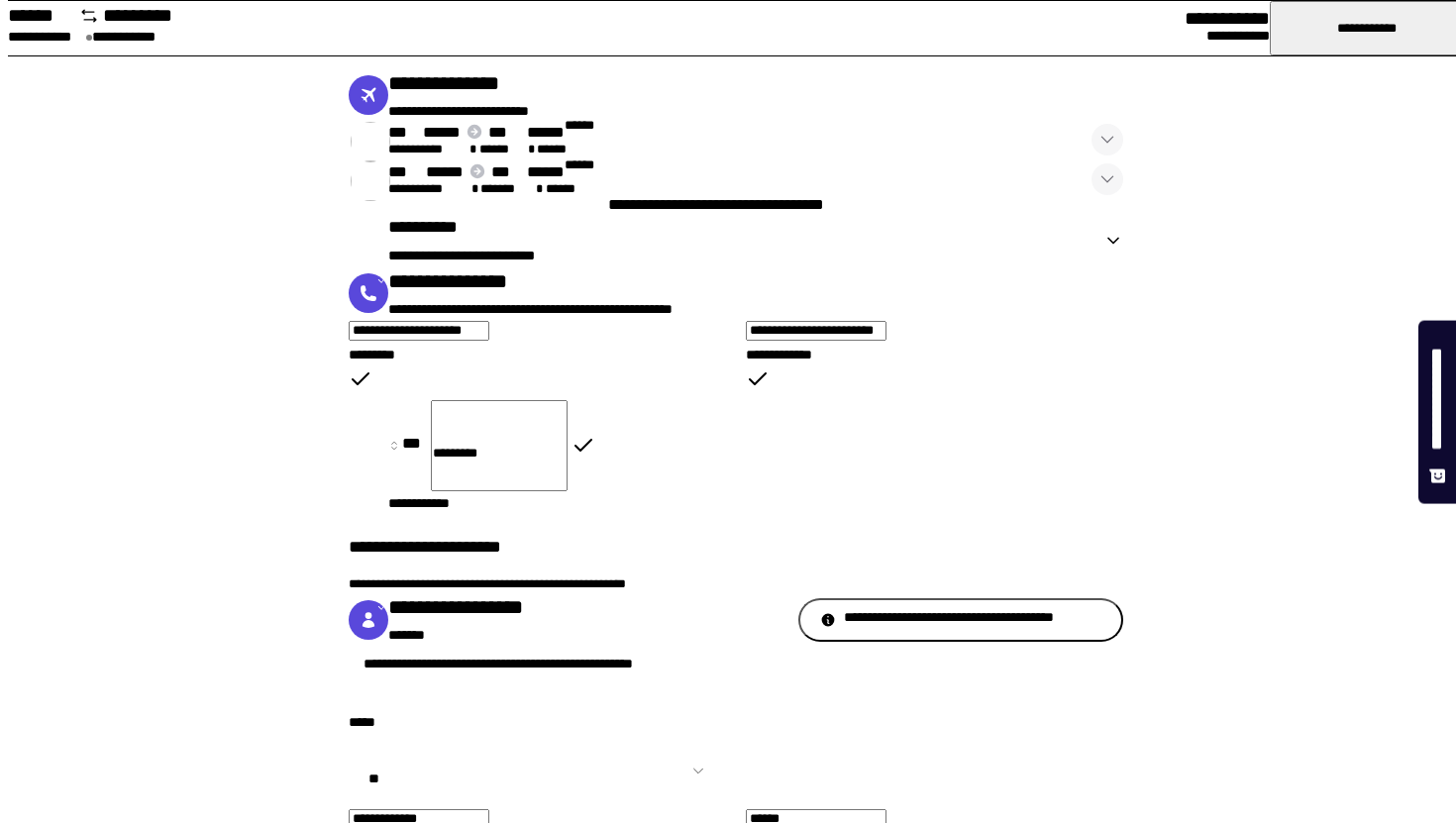 click on "[FIRST] [LAST] [EMAIL]" at bounding box center [736, 241] 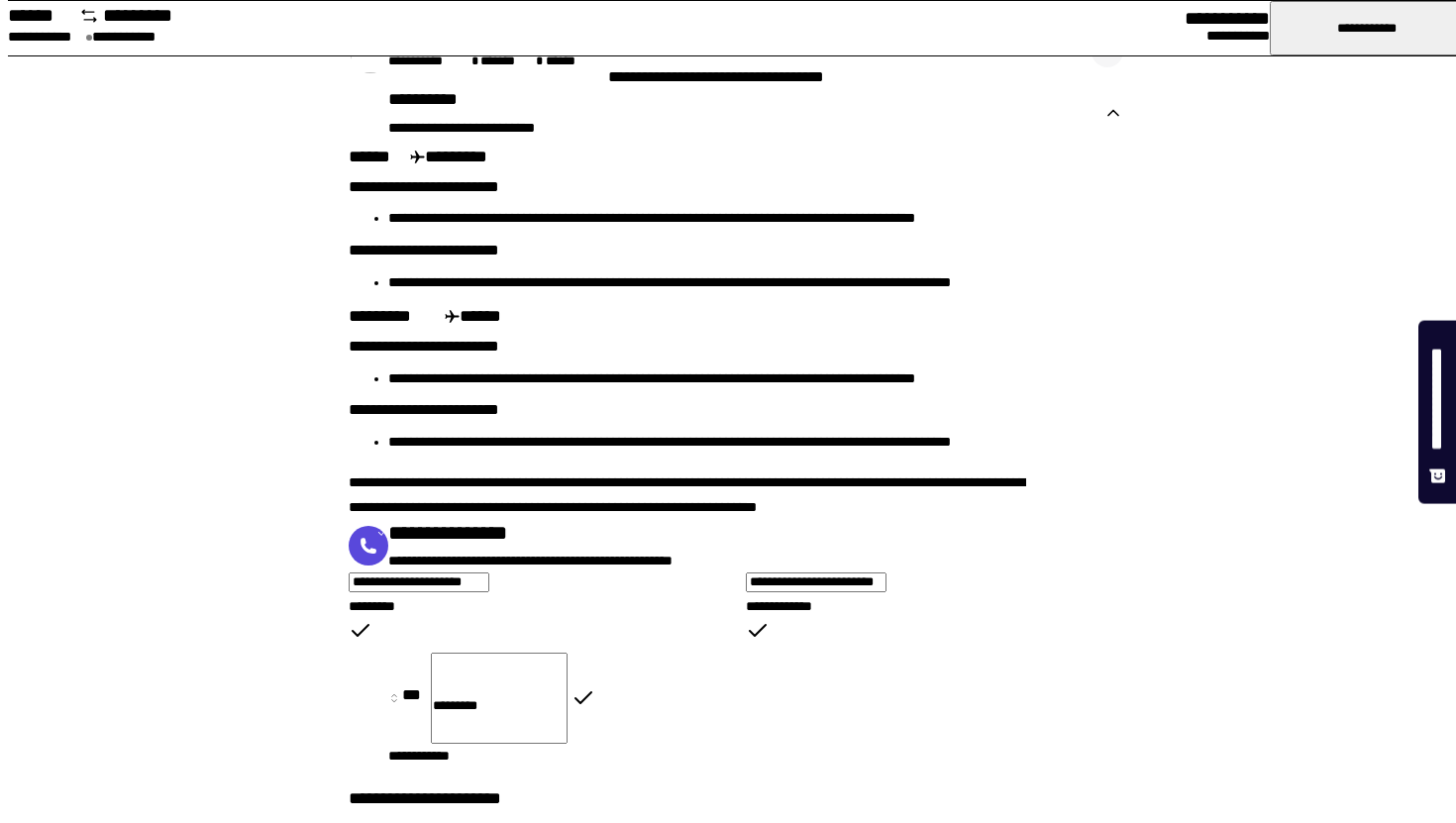 scroll, scrollTop: 274, scrollLeft: 0, axis: vertical 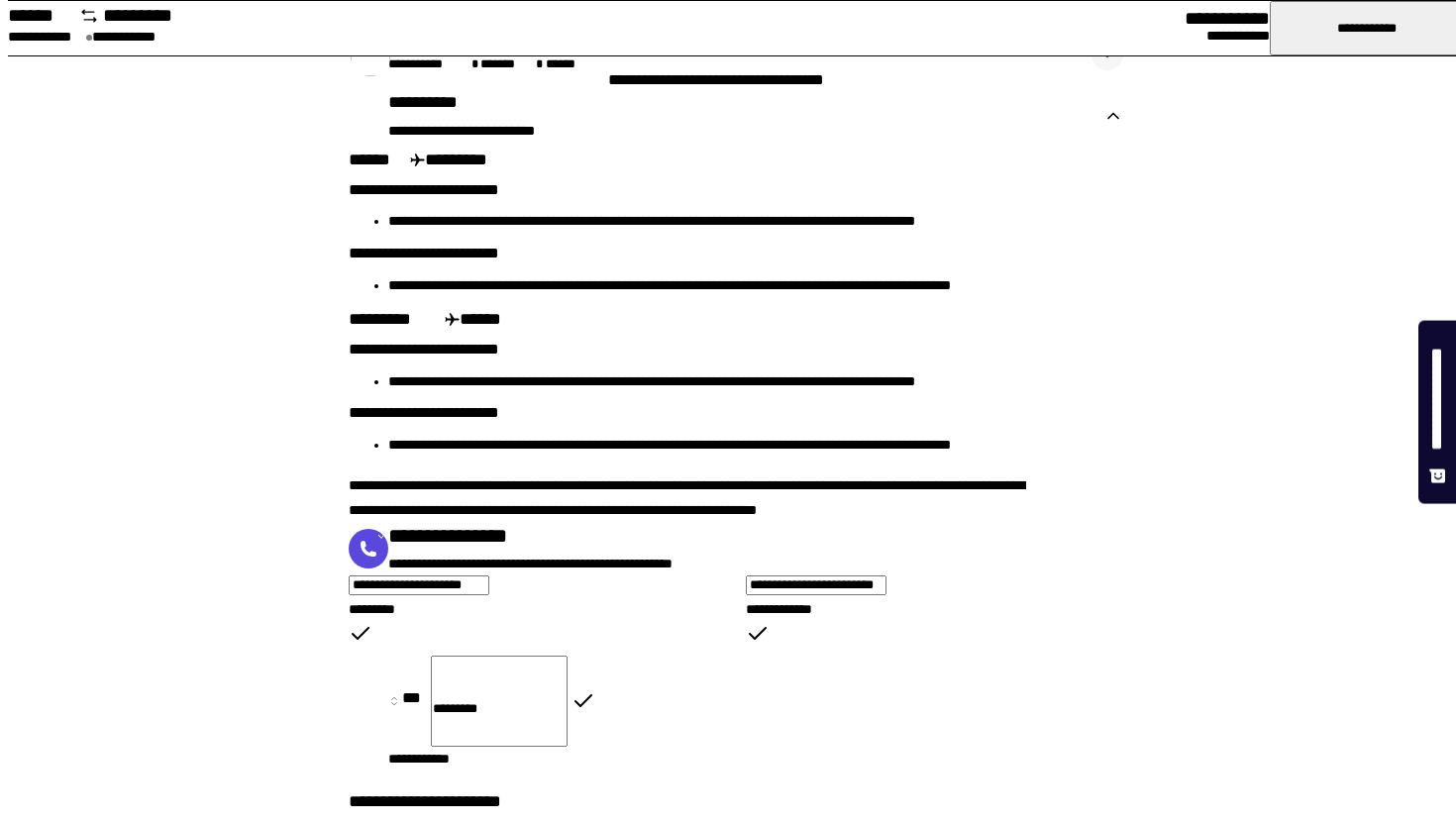 click on "[FIRST] [LAST] [EMAIL]" at bounding box center [736, 116] 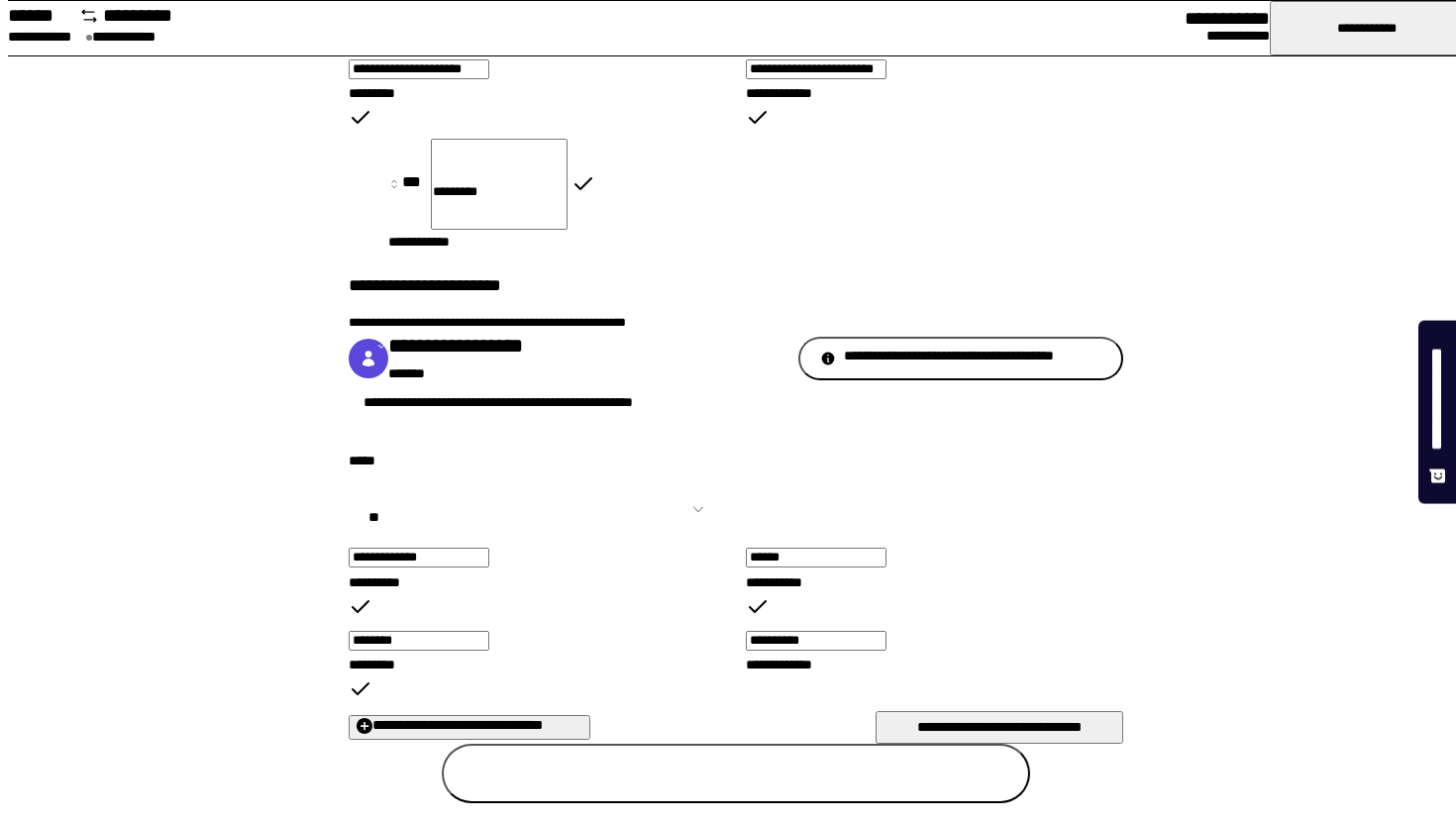 scroll, scrollTop: 858, scrollLeft: 0, axis: vertical 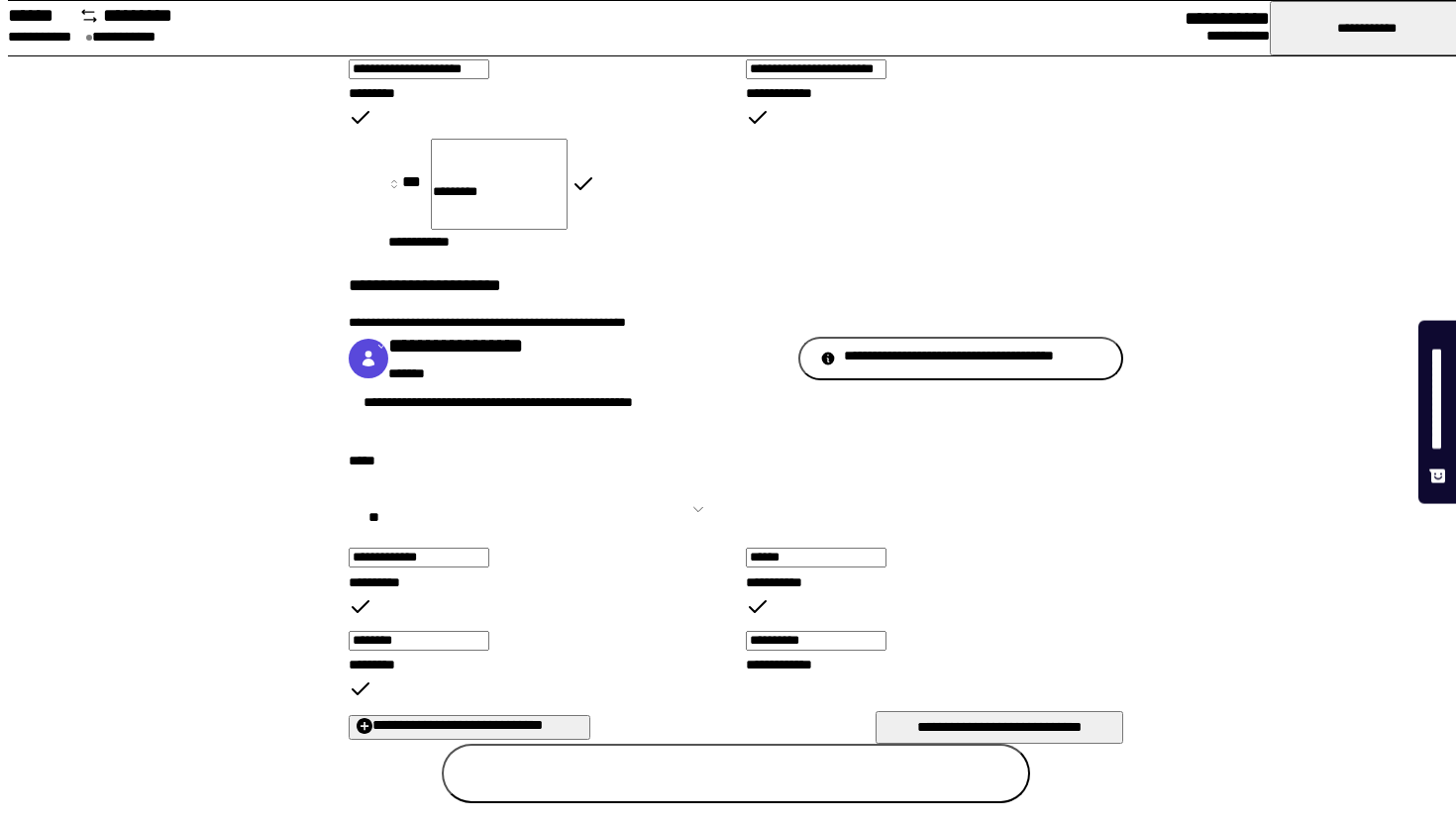 click on "[FIRST]" at bounding box center (736, 773) 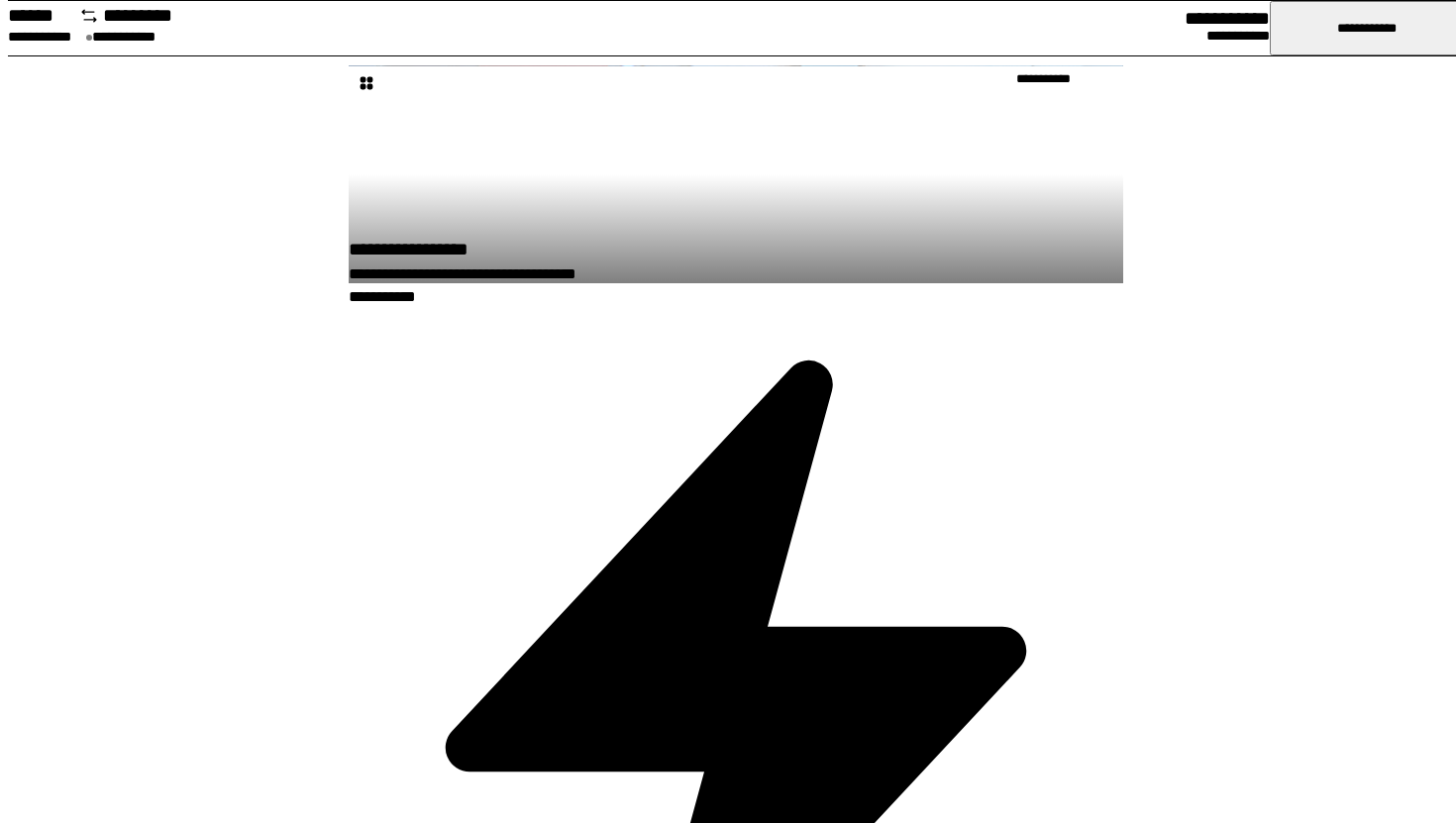 scroll, scrollTop: 209, scrollLeft: 0, axis: vertical 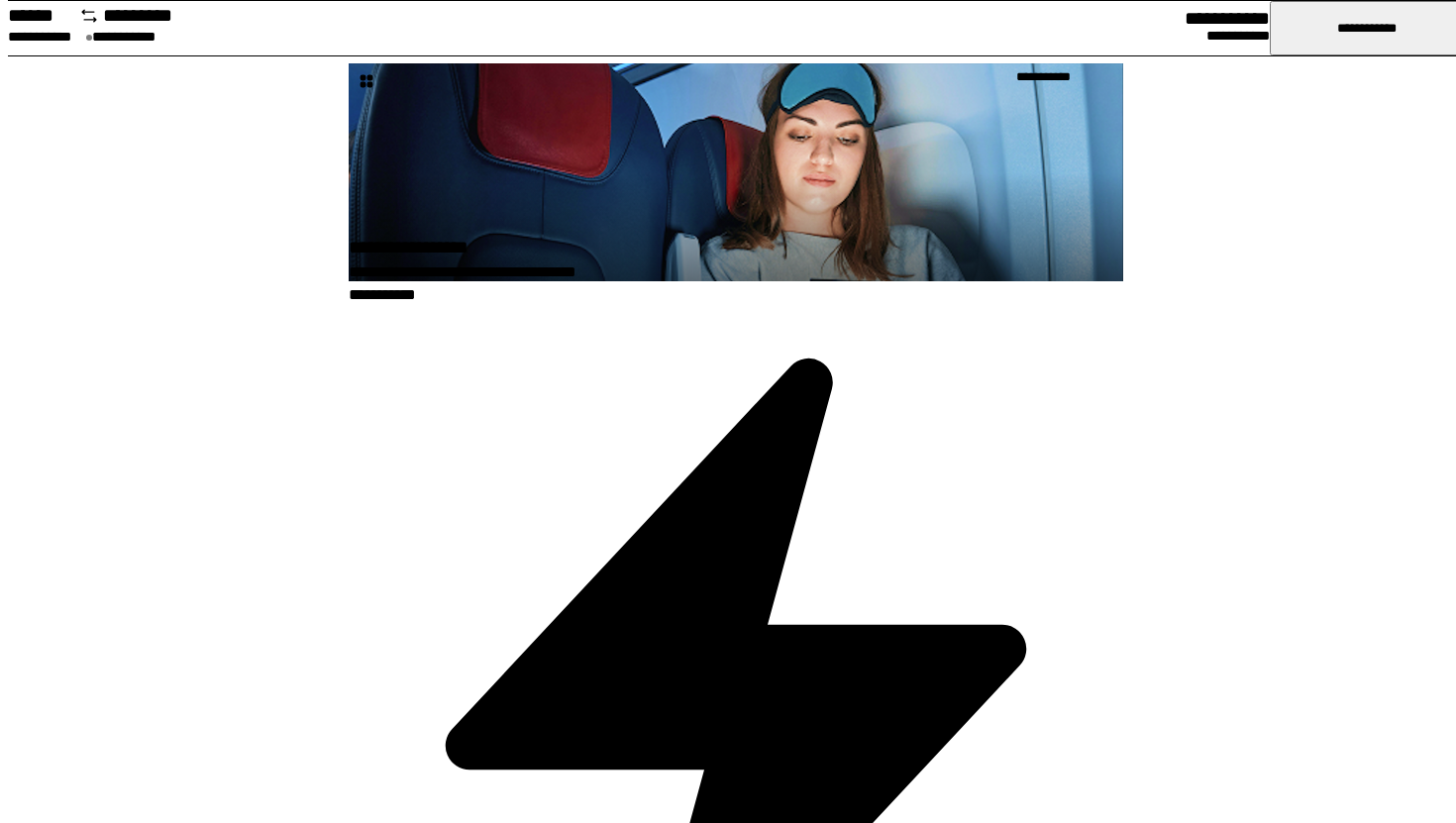 click on "[FIRST] [LAST]" at bounding box center [736, 2239] 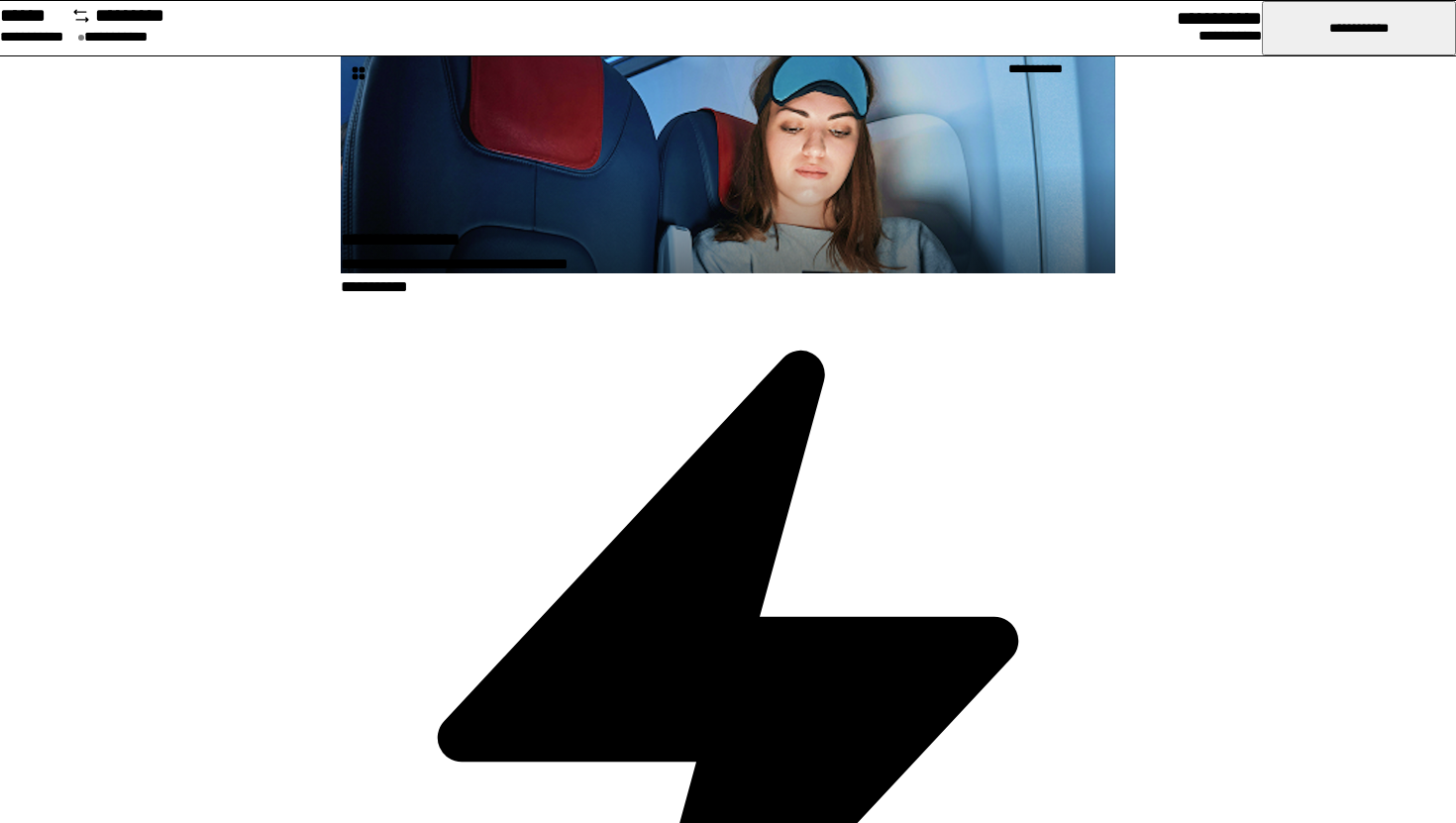 scroll, scrollTop: 849, scrollLeft: 0, axis: vertical 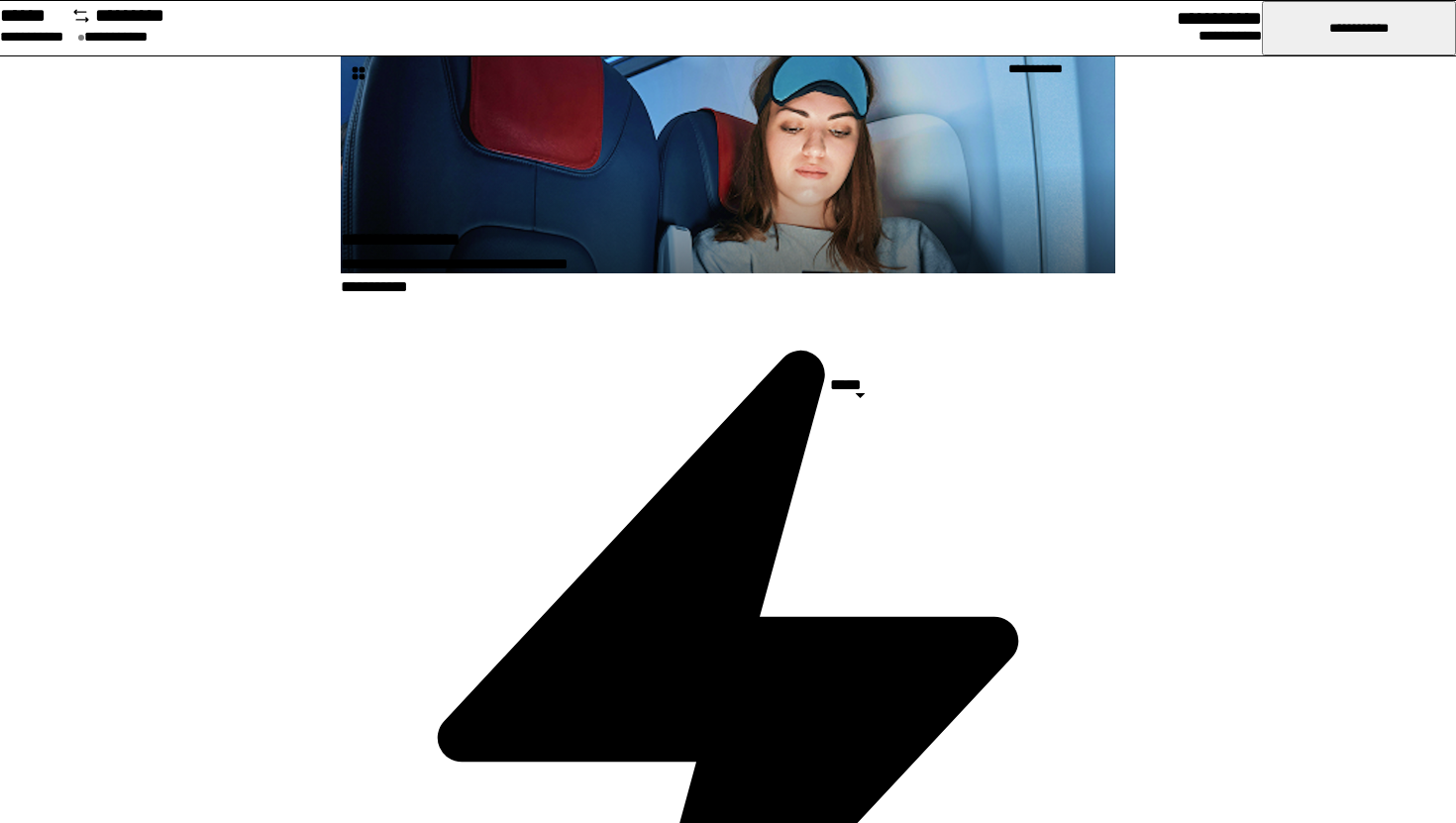 click at bounding box center [30, 13526] 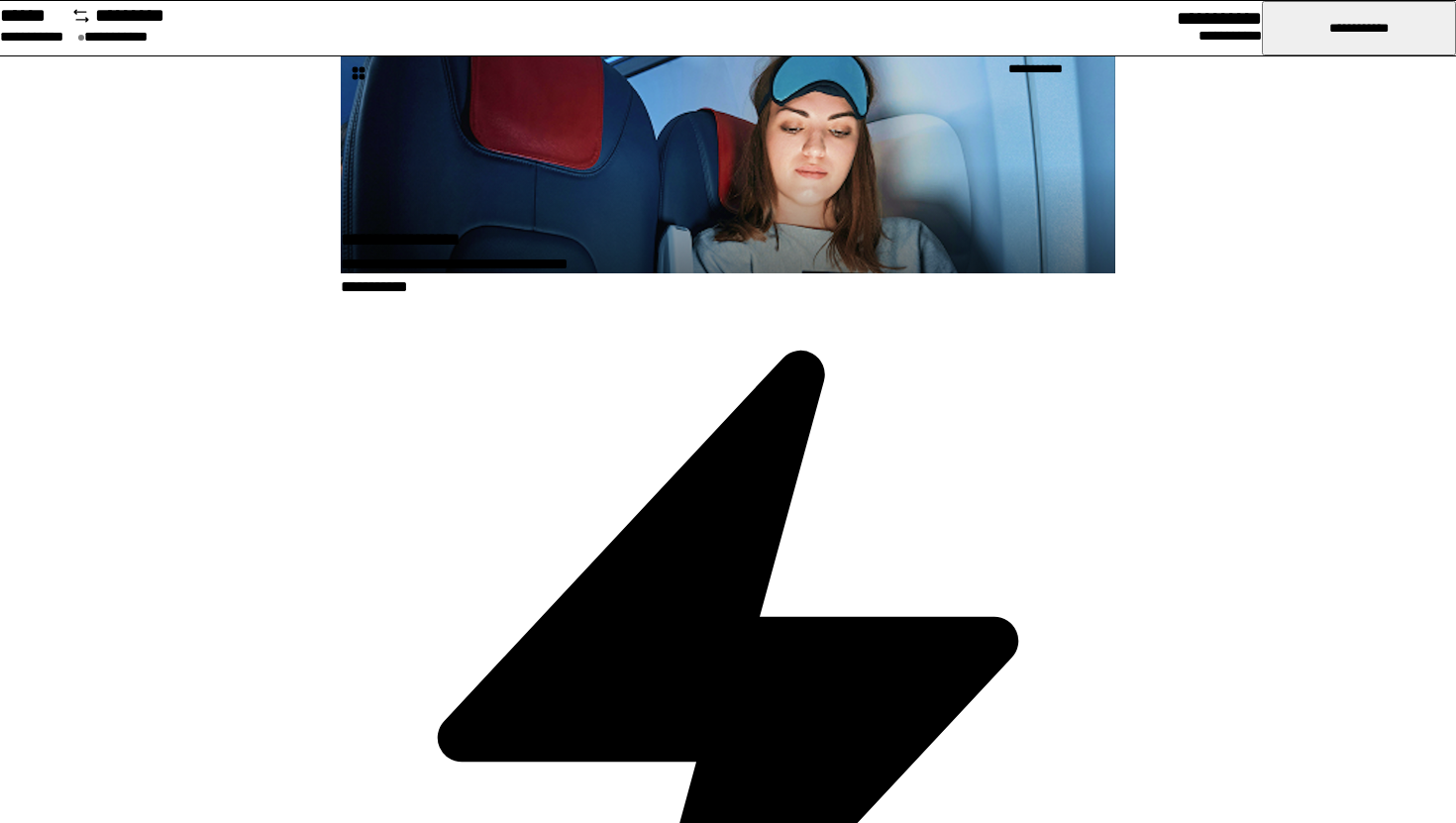 click on "[FIRST]" at bounding box center [233, 11599] 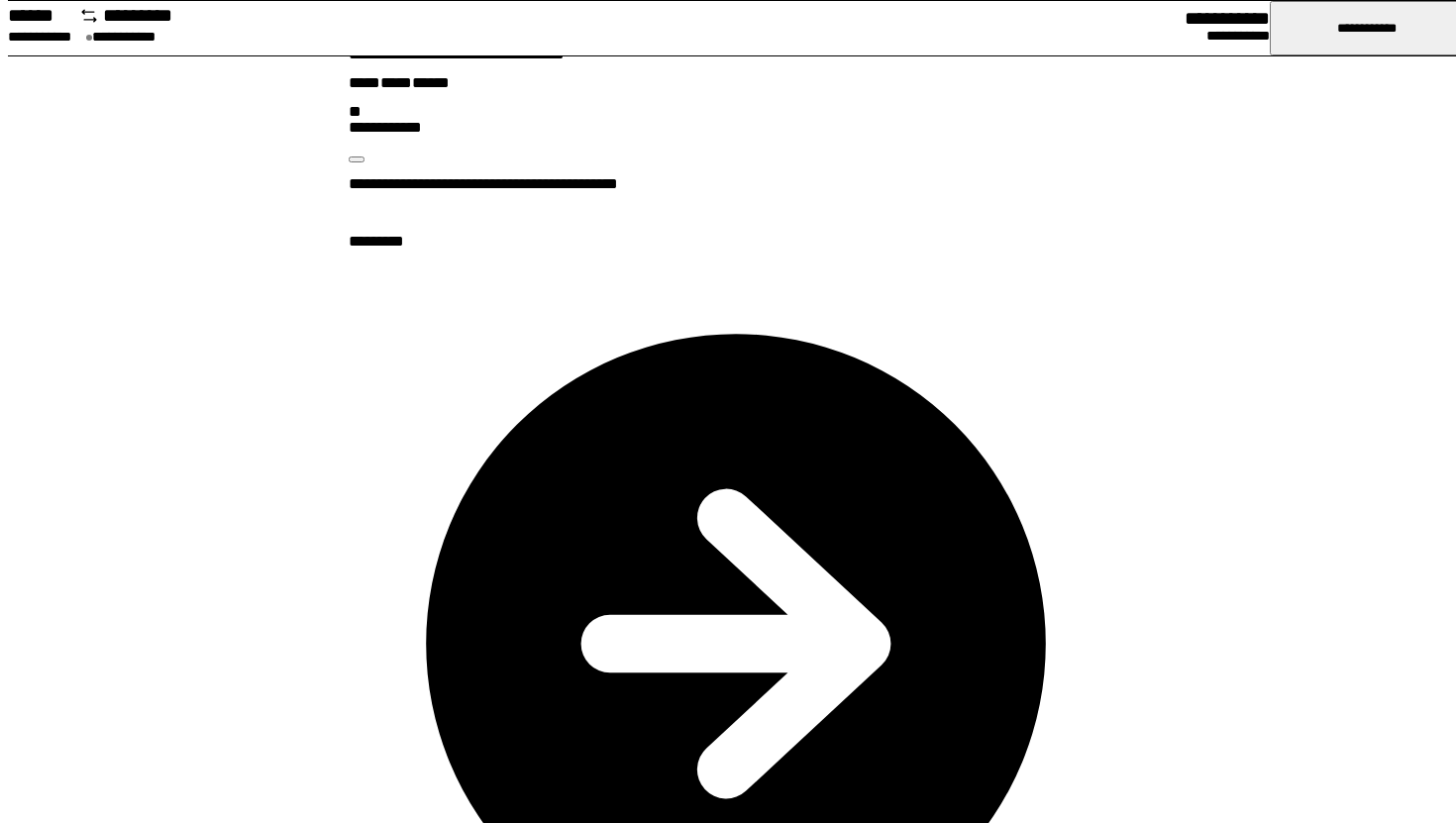 scroll, scrollTop: 2302, scrollLeft: 0, axis: vertical 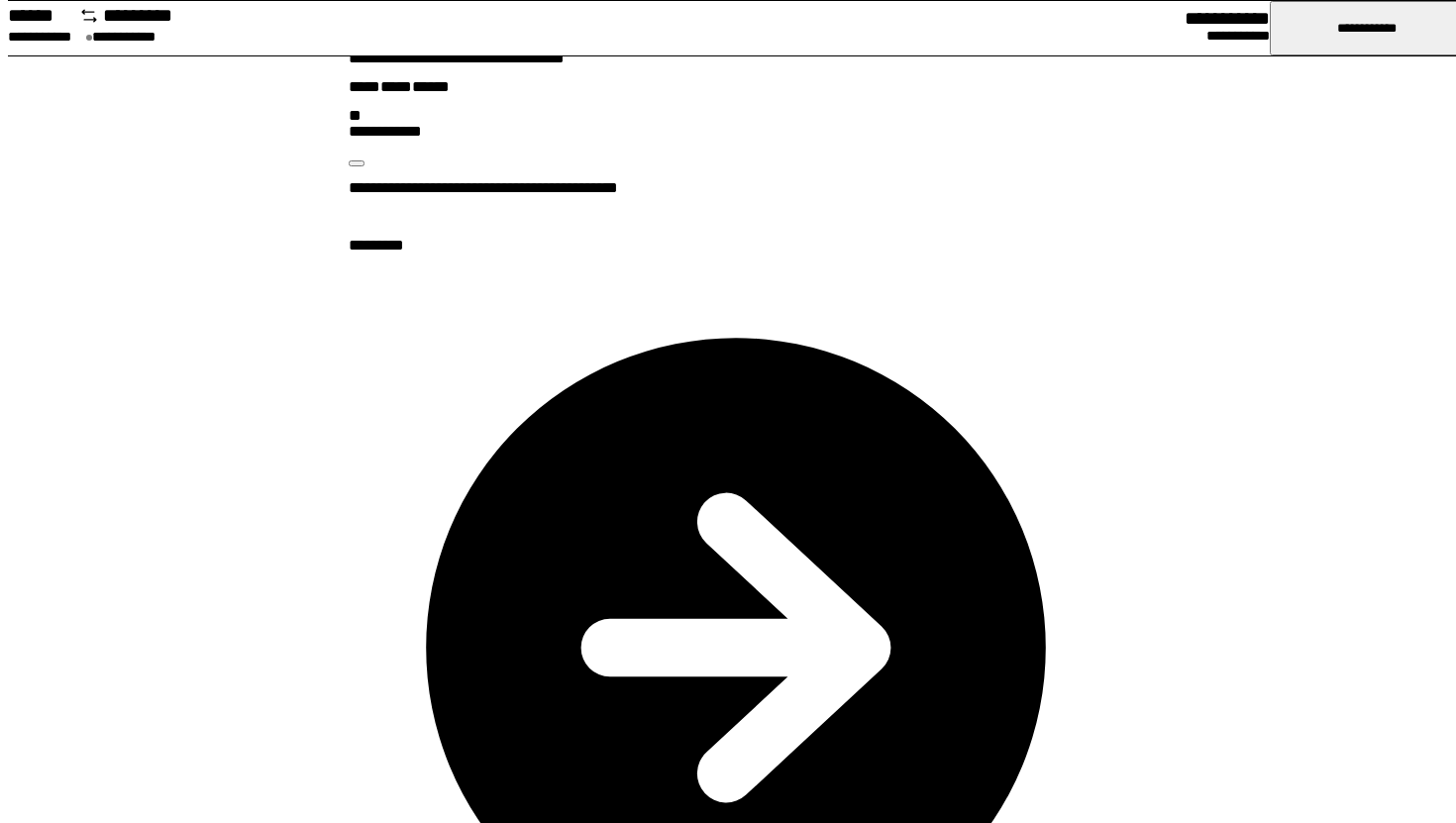 click at bounding box center (572, 5123) 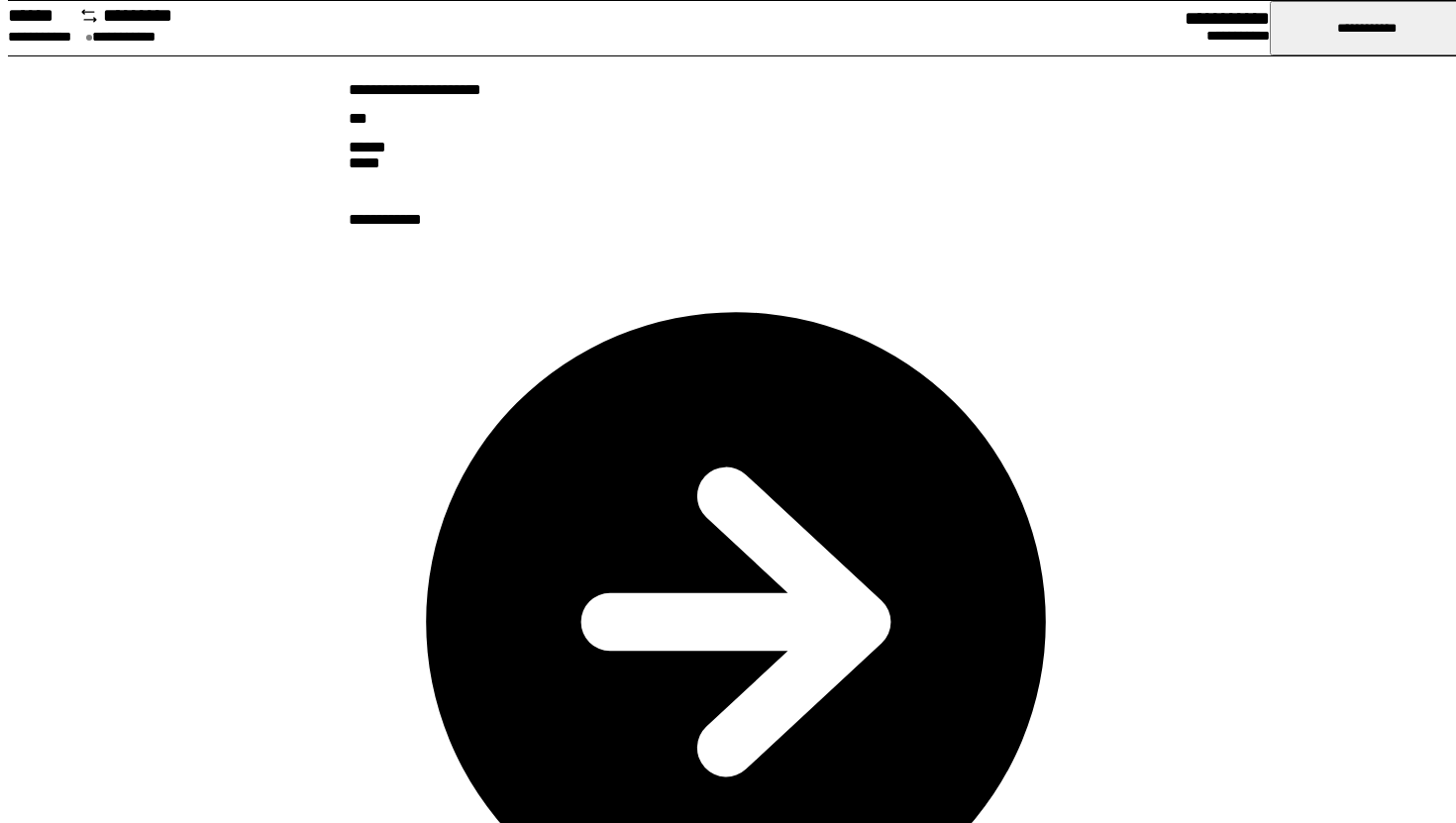 scroll, scrollTop: 3484, scrollLeft: 0, axis: vertical 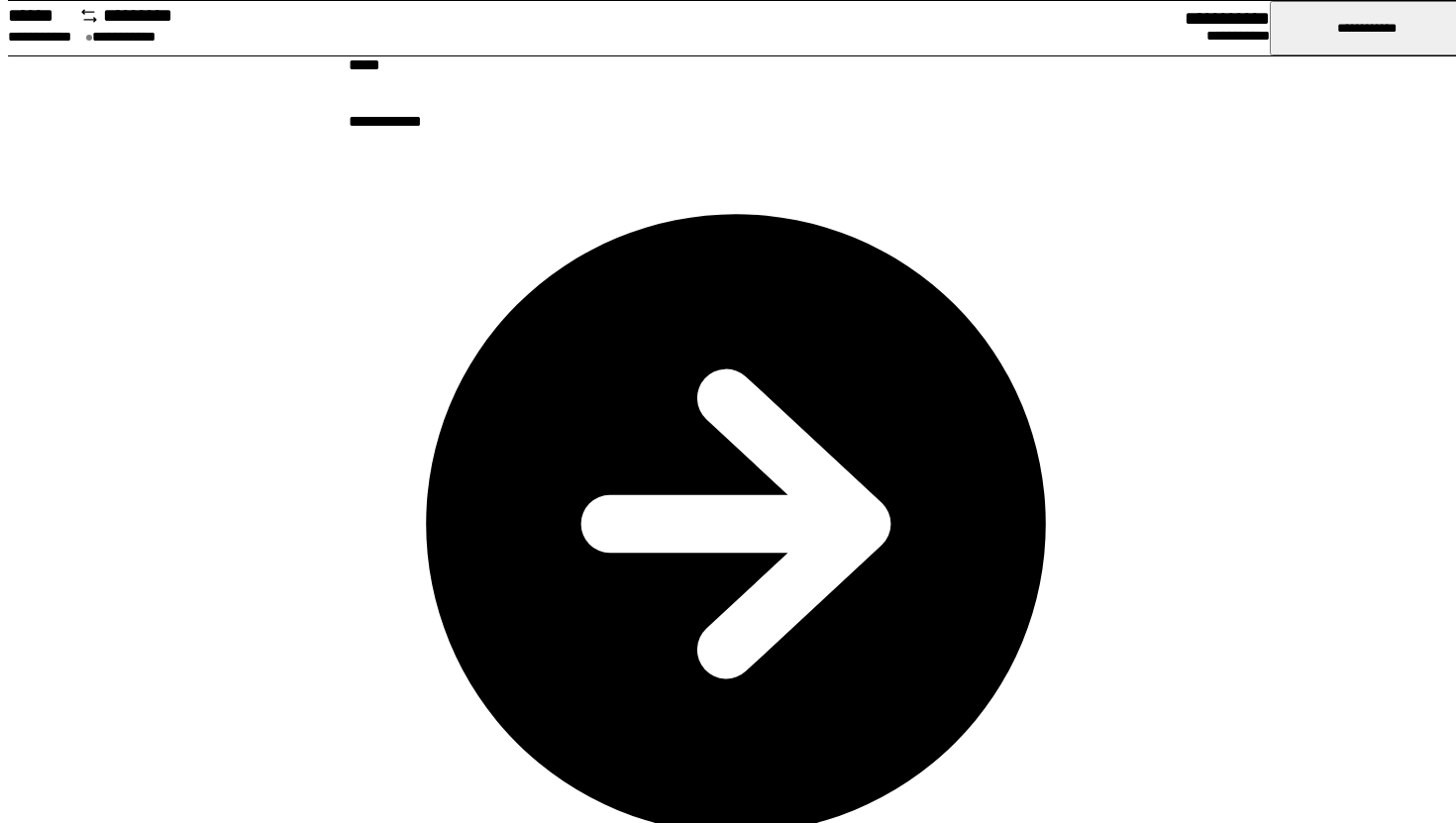 click on "[FIRST]" at bounding box center (736, 5249) 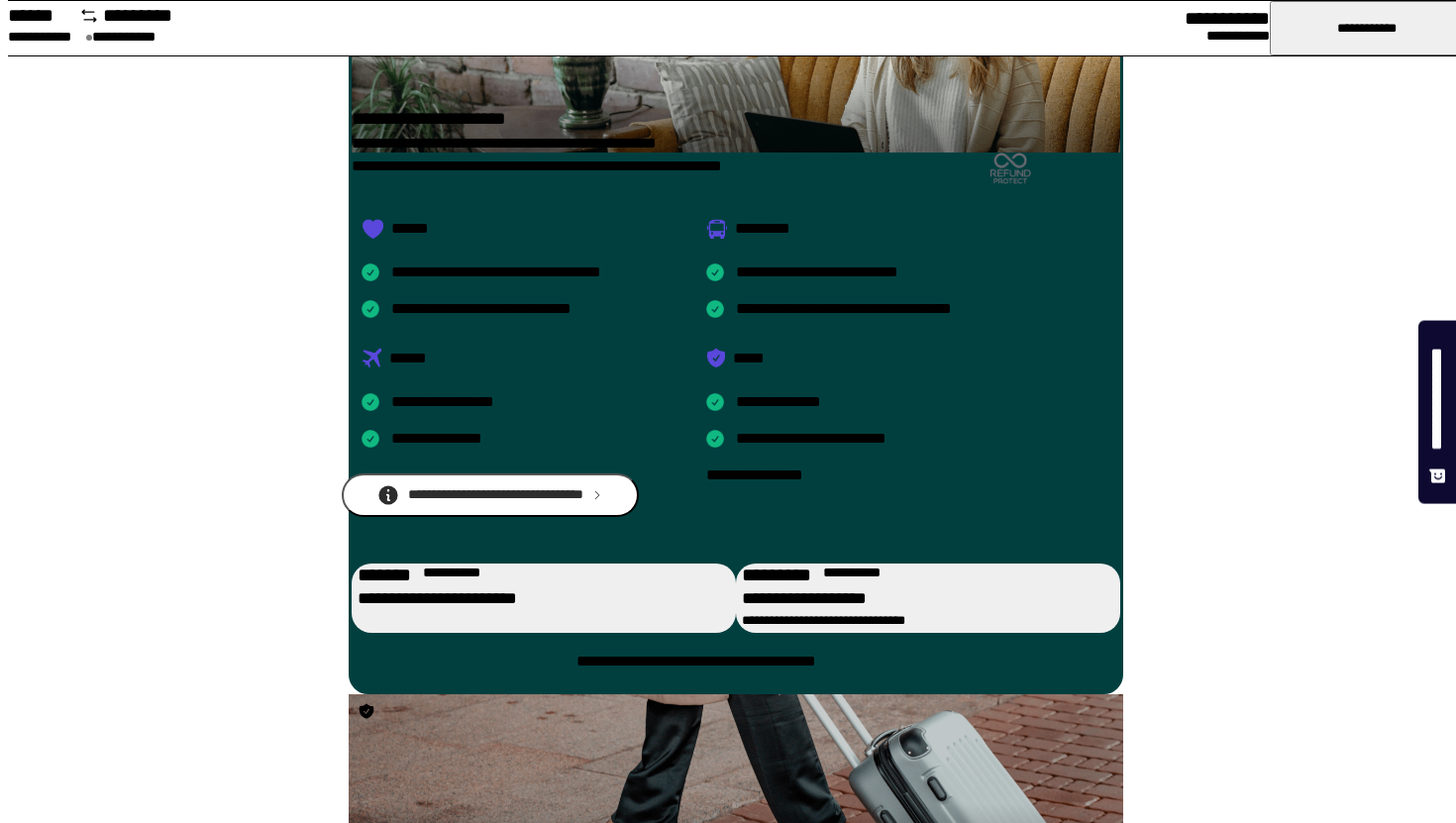 scroll, scrollTop: 392, scrollLeft: 0, axis: vertical 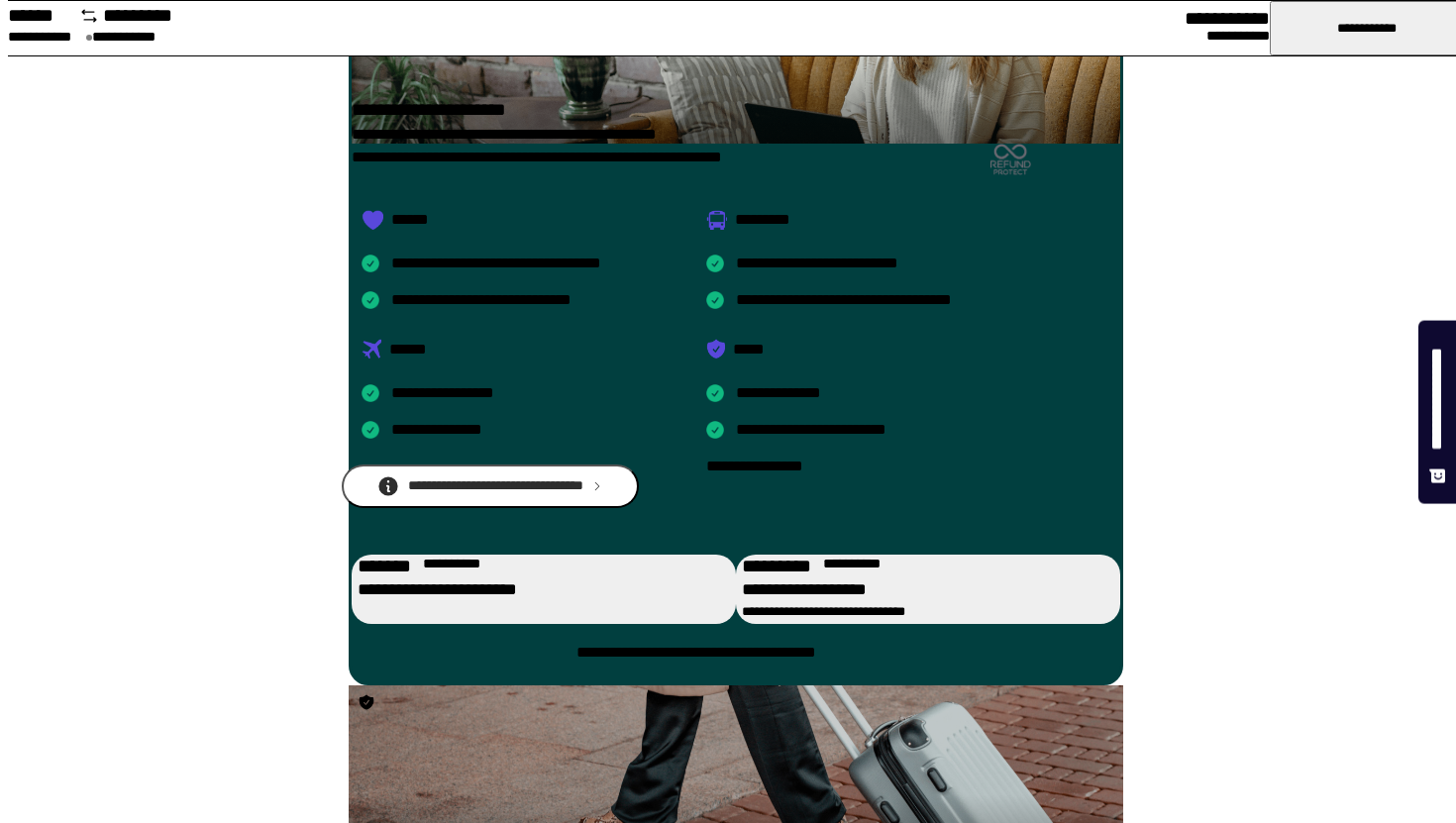 click on "[FIRST] [LAST]" at bounding box center (533, 566) 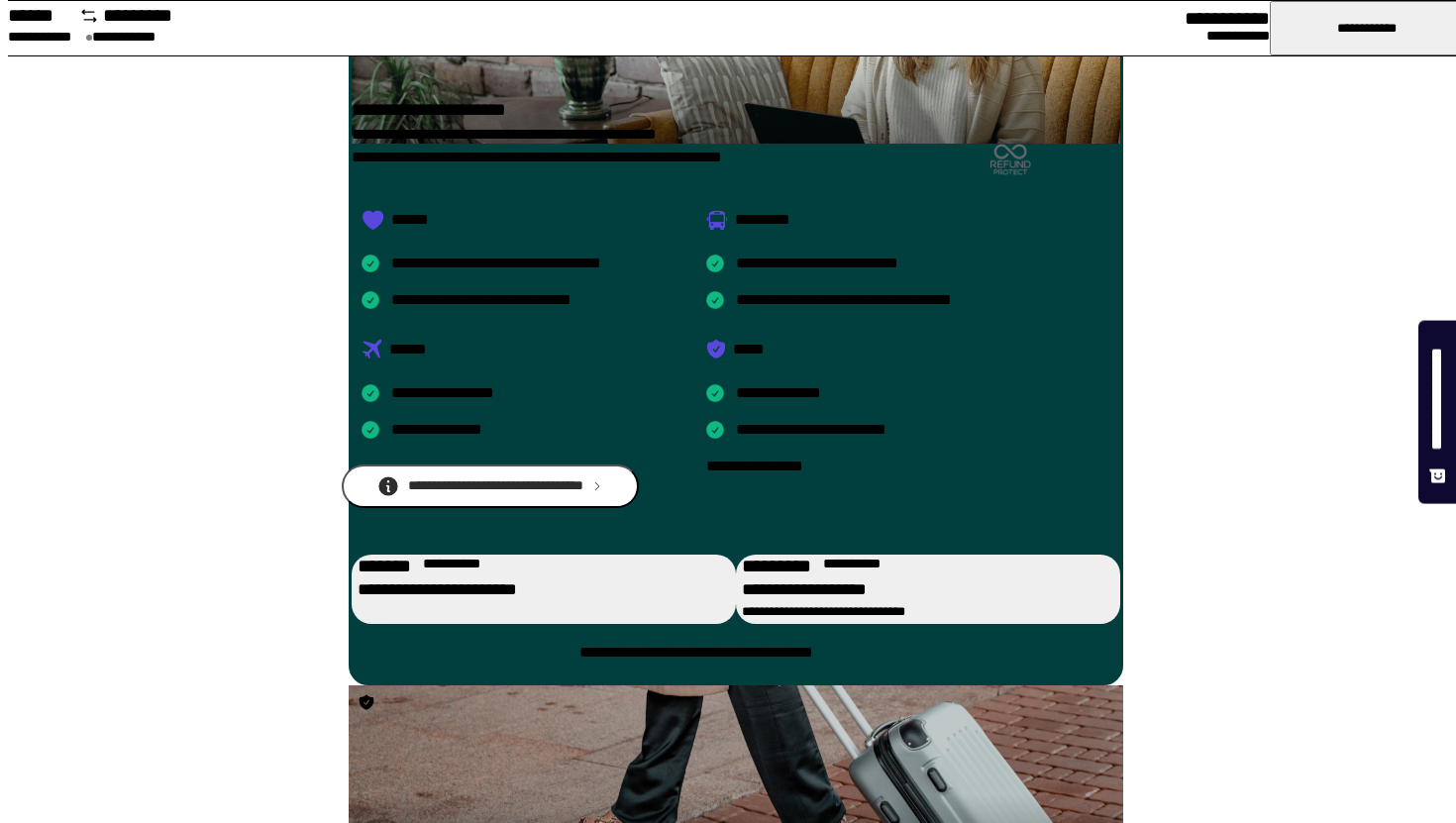 click on "[FIRST] [LAST] [ADDRESS]" at bounding box center [459, 1430] 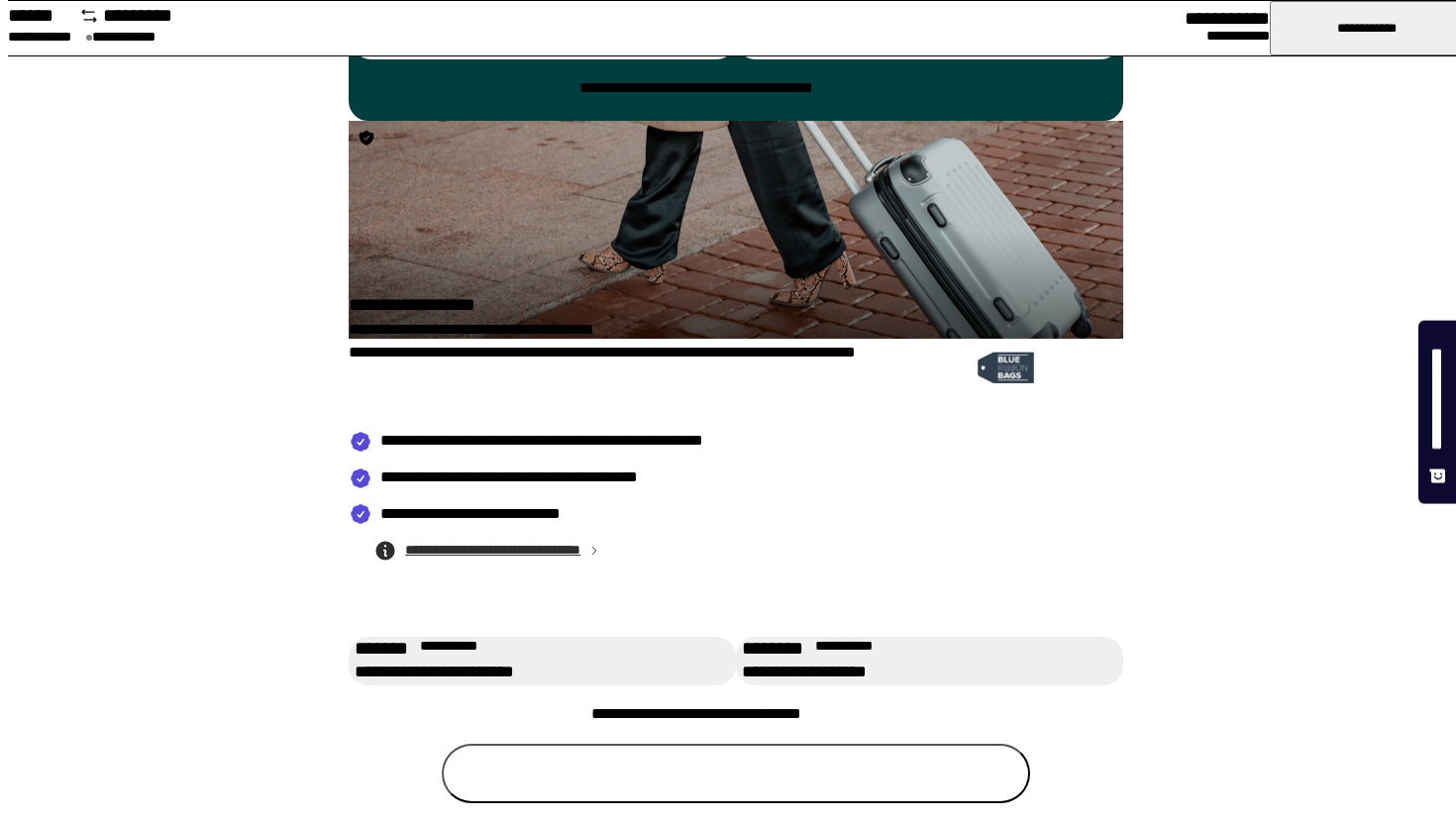 scroll, scrollTop: 1260, scrollLeft: 0, axis: vertical 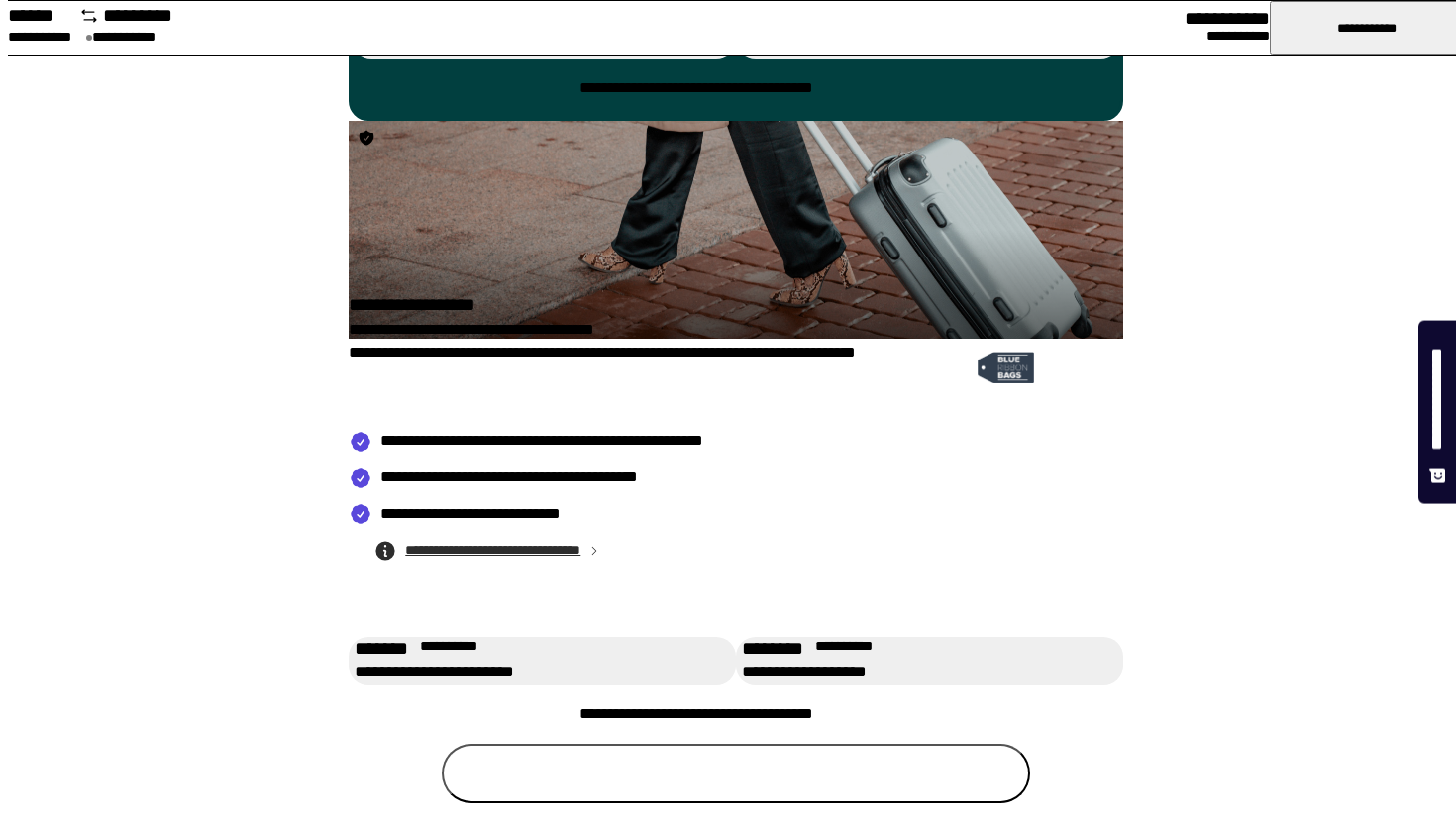 click on "[FIRST]" at bounding box center [736, 773] 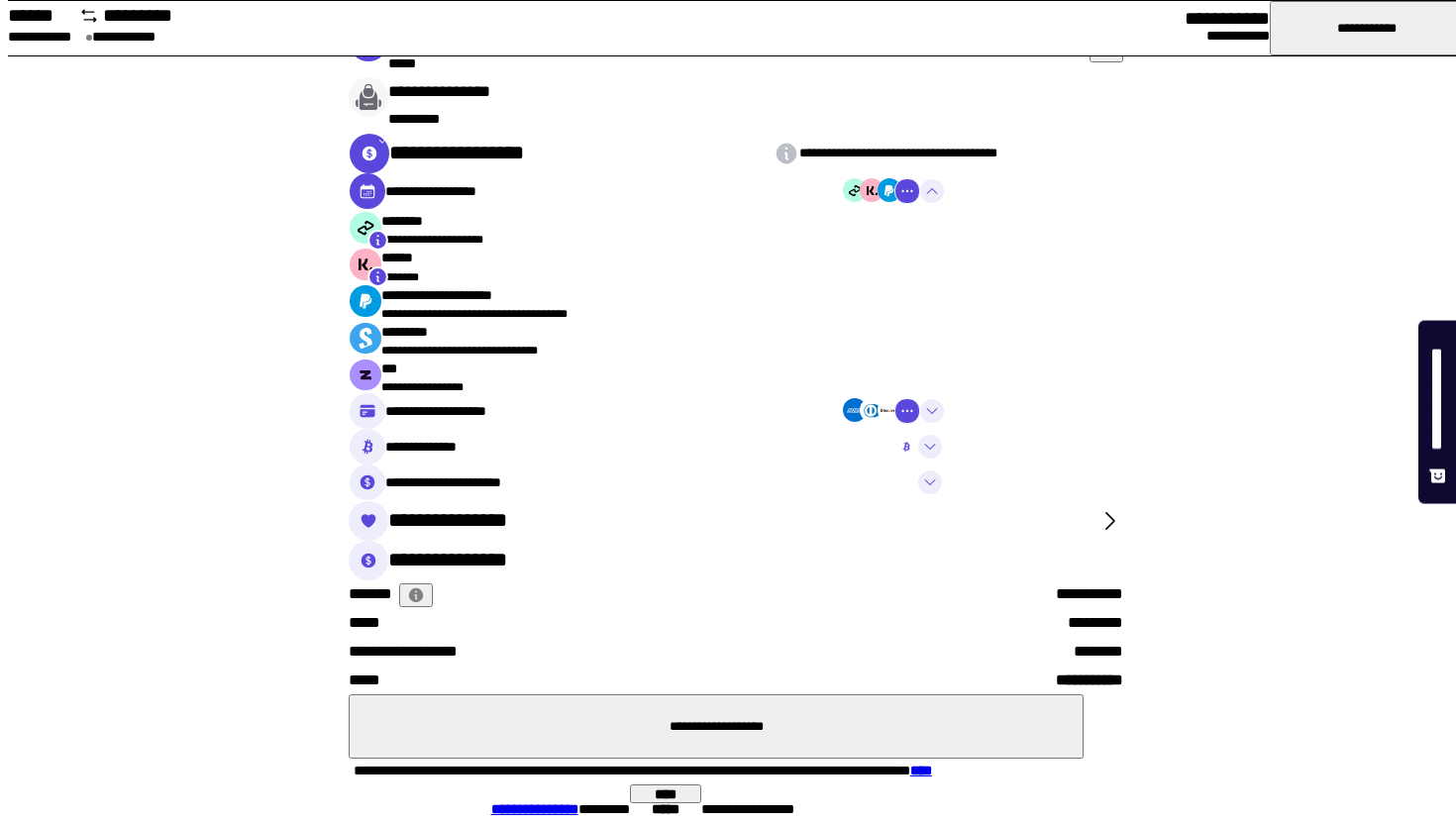 scroll, scrollTop: 1236, scrollLeft: 0, axis: vertical 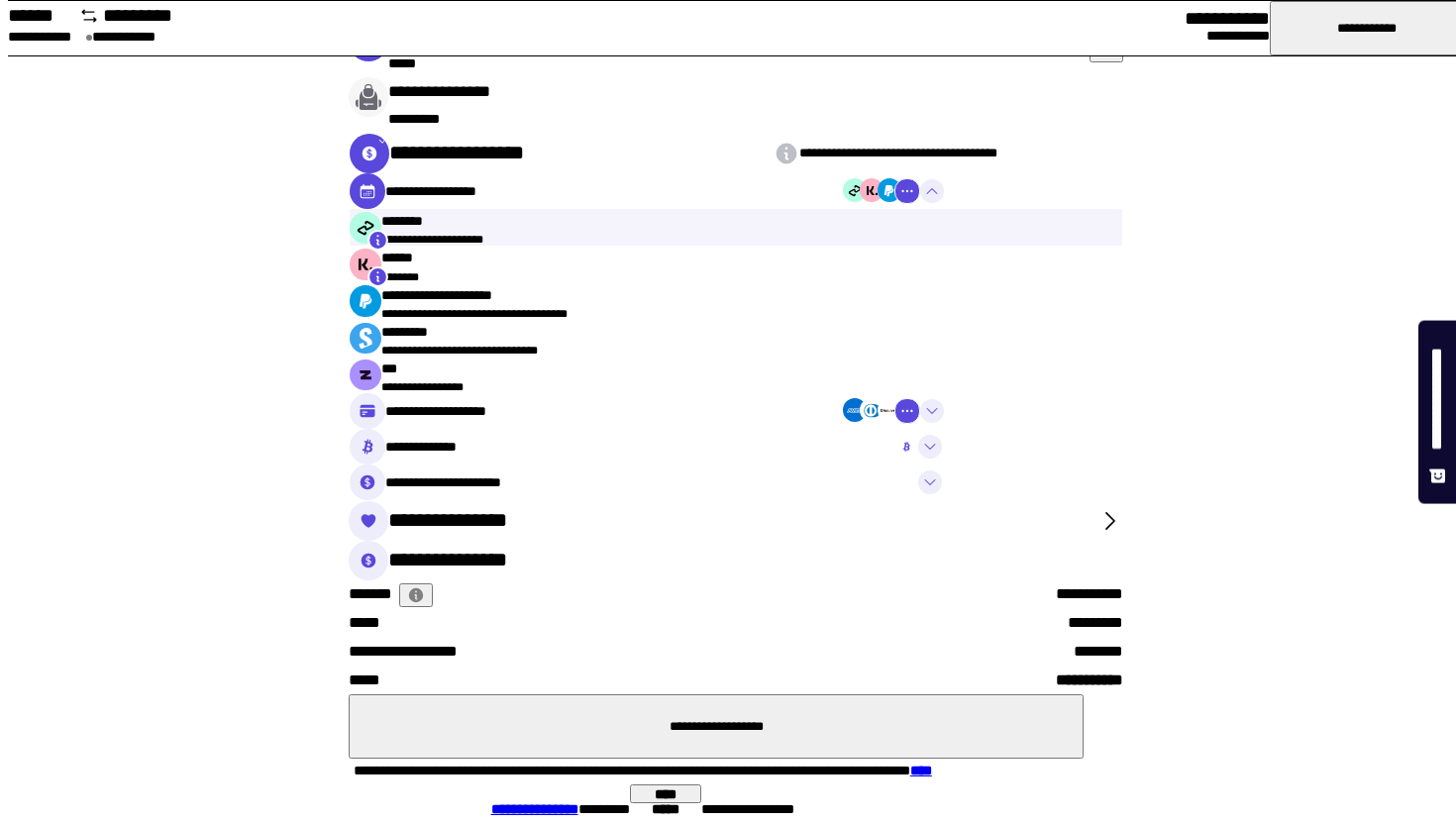 click on "[FIRST] [LAST]" at bounding box center (661, 240) 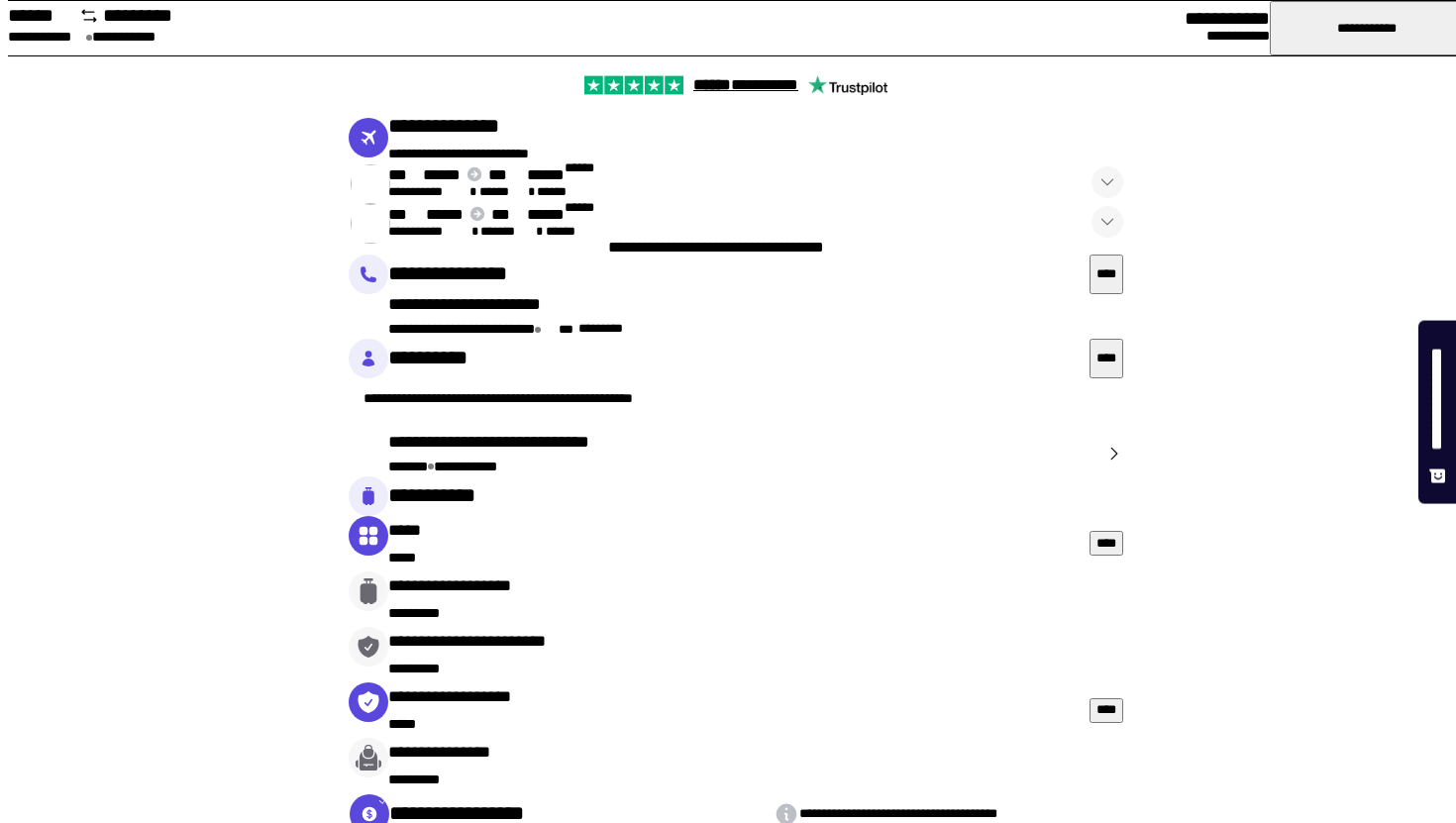 scroll, scrollTop: 0, scrollLeft: 0, axis: both 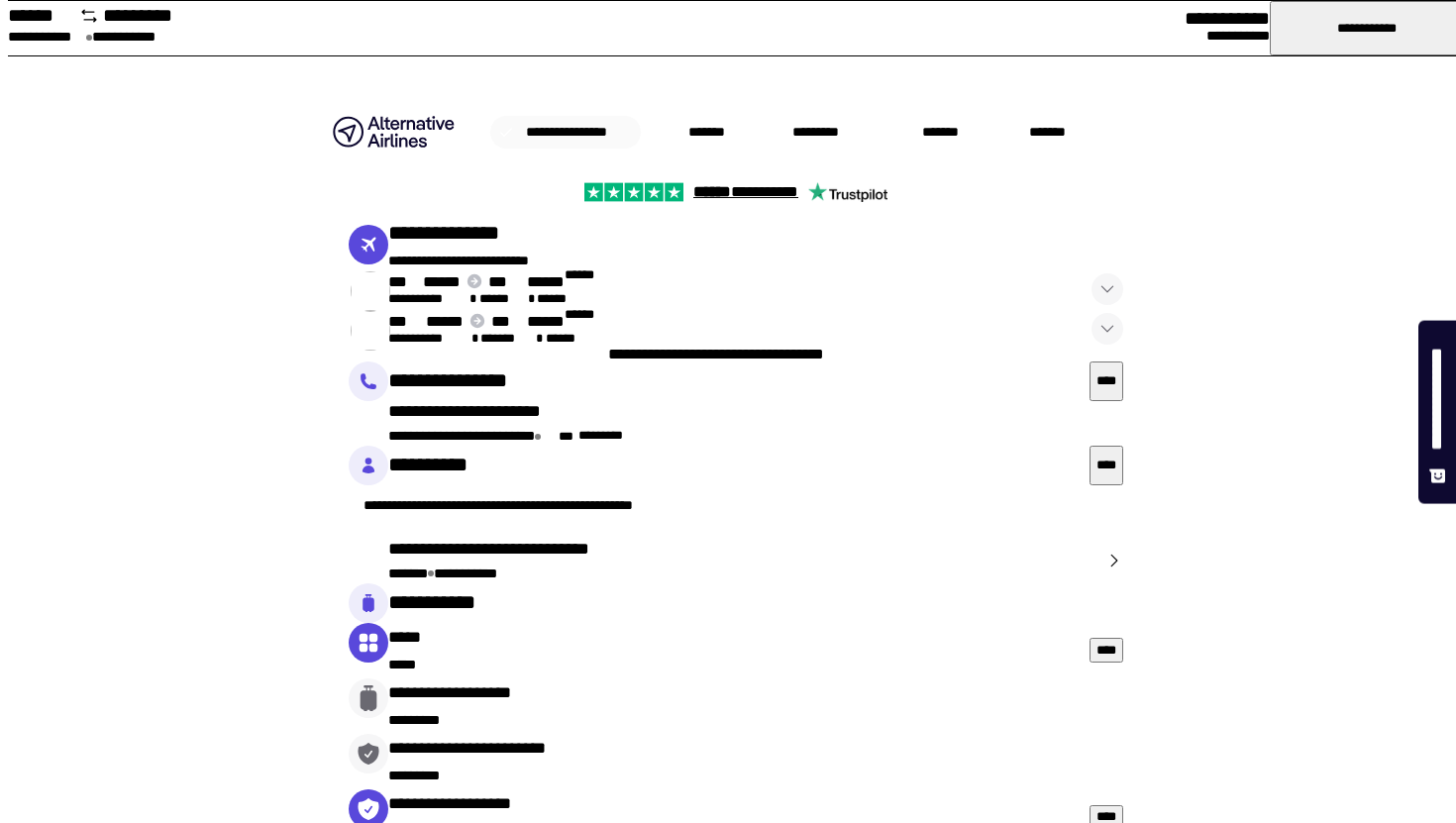 click on "[FIRST] [LAST]" at bounding box center [577, 132] 